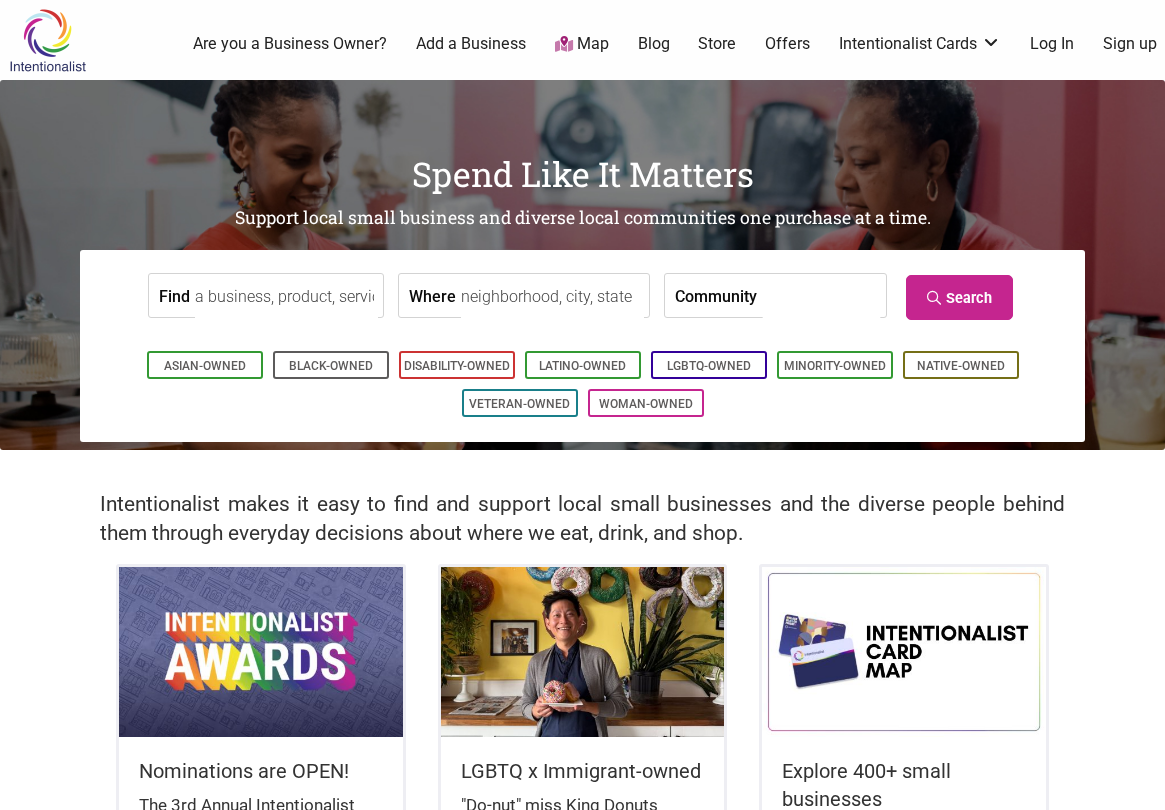 scroll, scrollTop: 0, scrollLeft: 0, axis: both 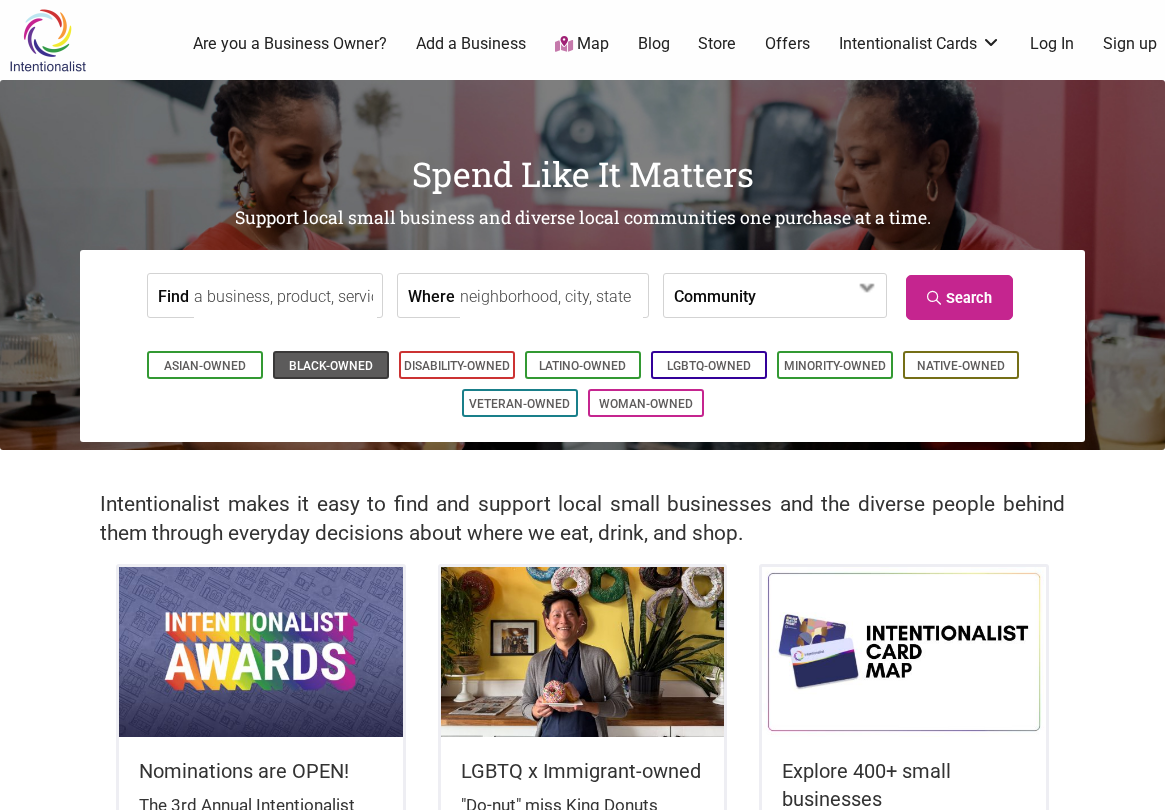 click on "Black-Owned" at bounding box center [331, 366] 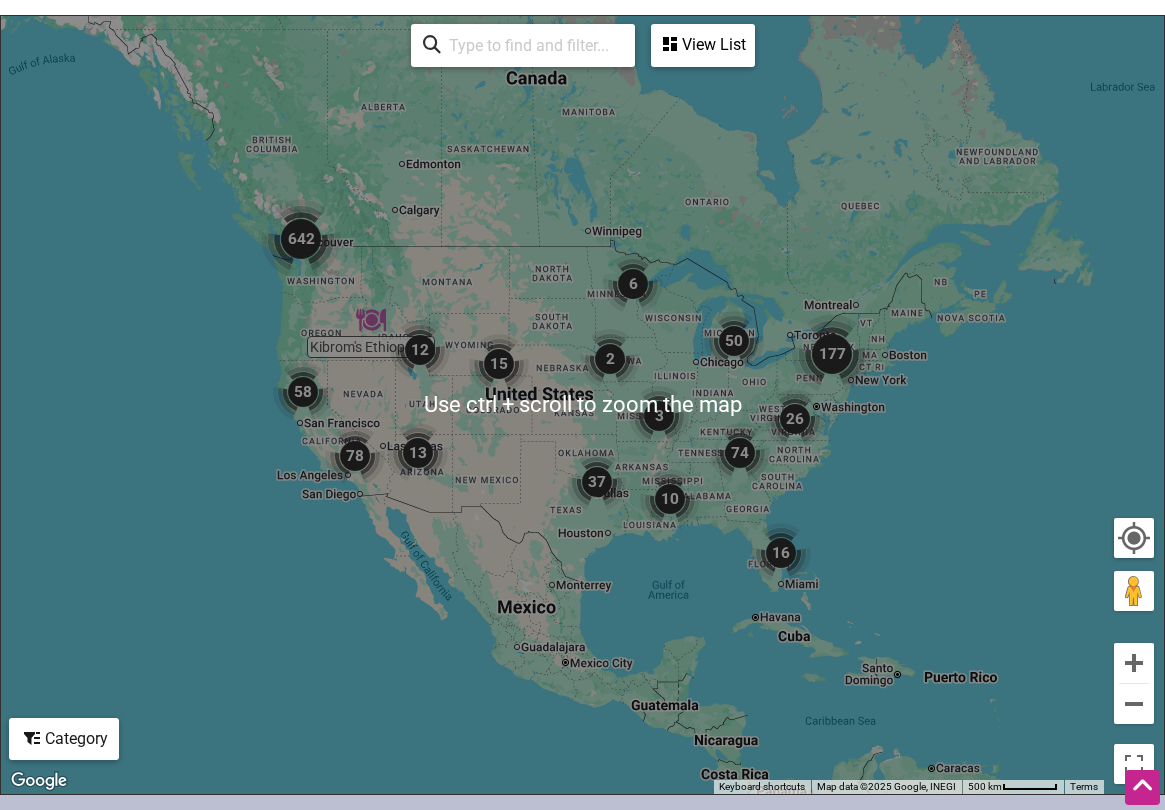 scroll, scrollTop: 961, scrollLeft: 0, axis: vertical 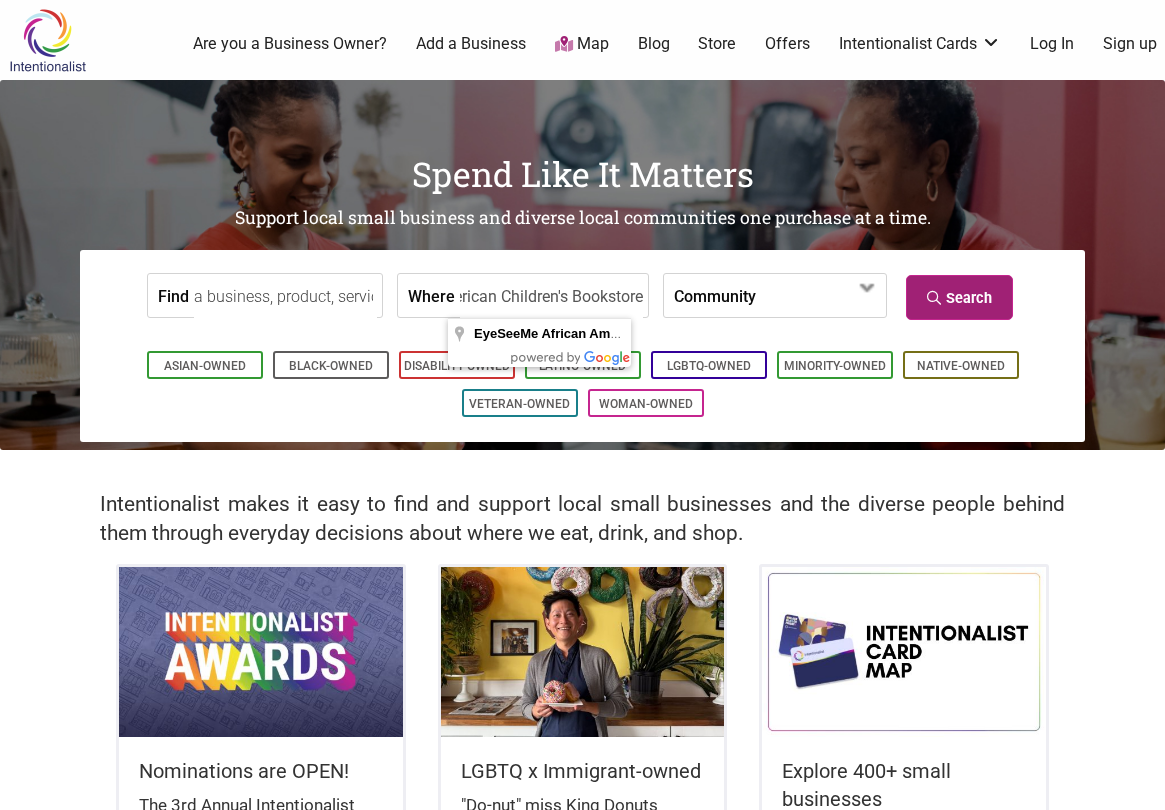 type on "EyeSeeMe African American Children's Bookstore" 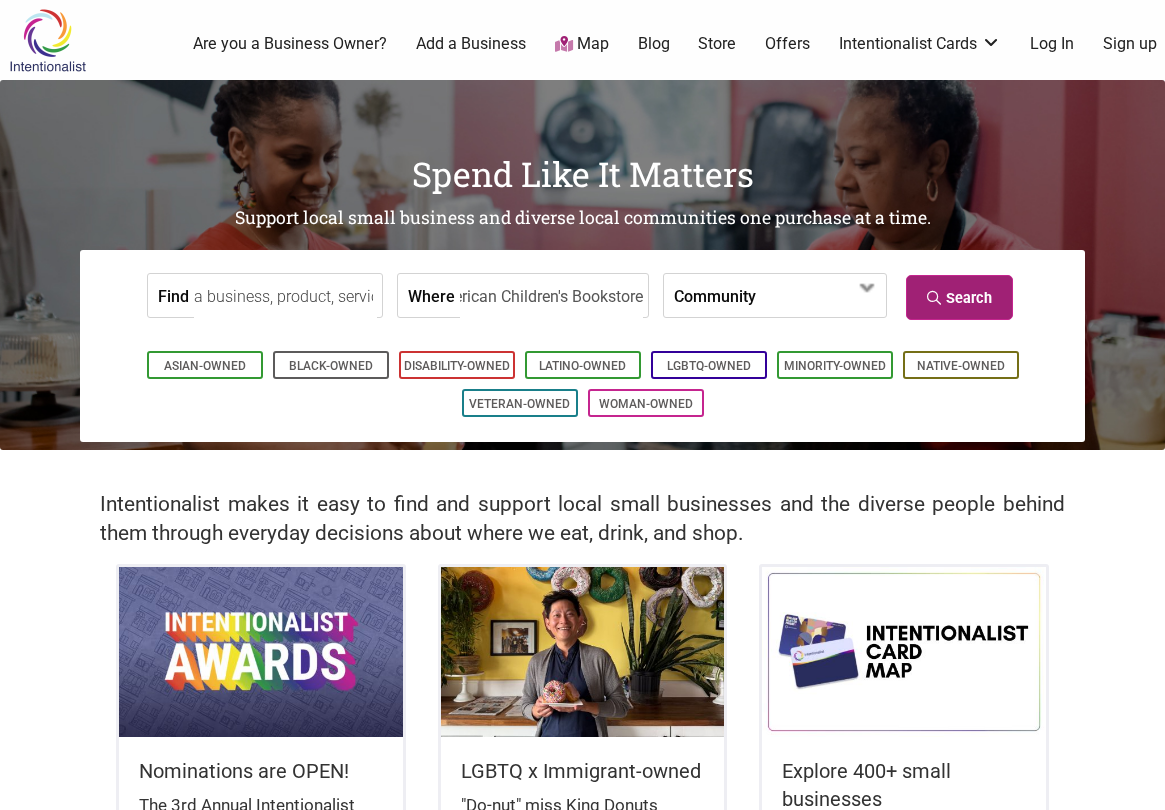 scroll, scrollTop: 0, scrollLeft: 0, axis: both 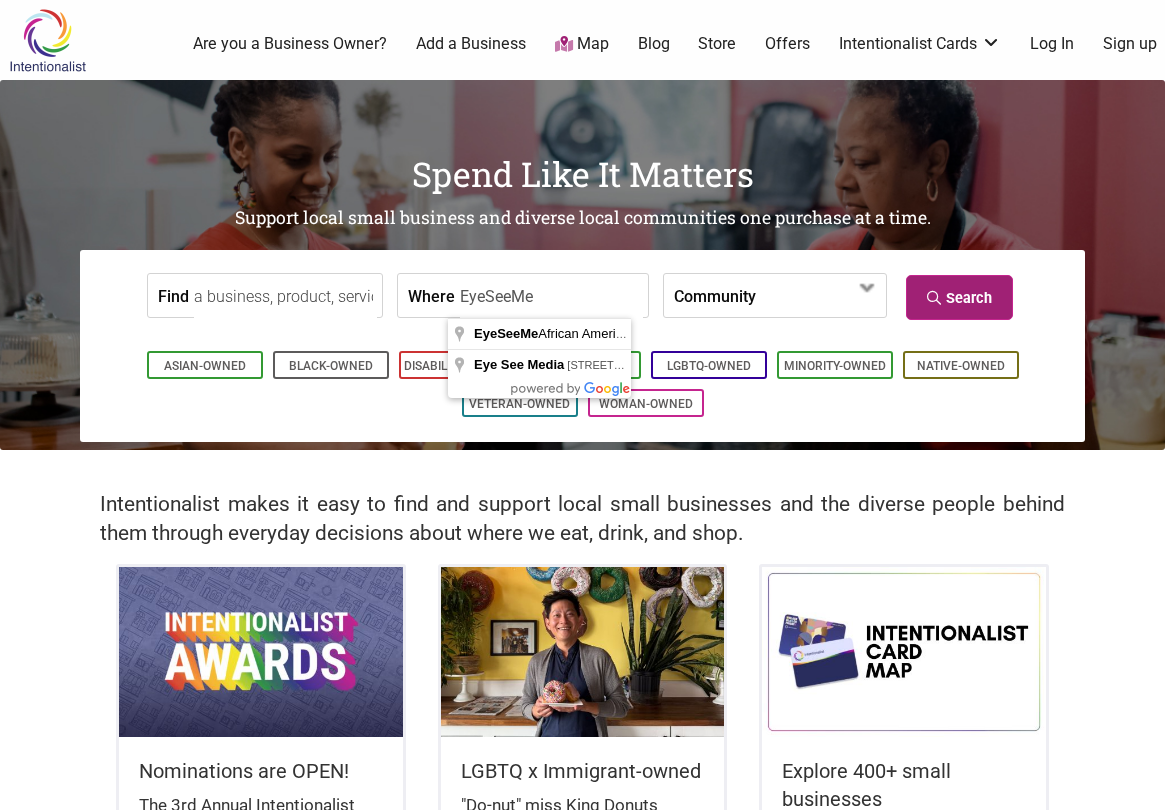 type on "EyeSeeMe" 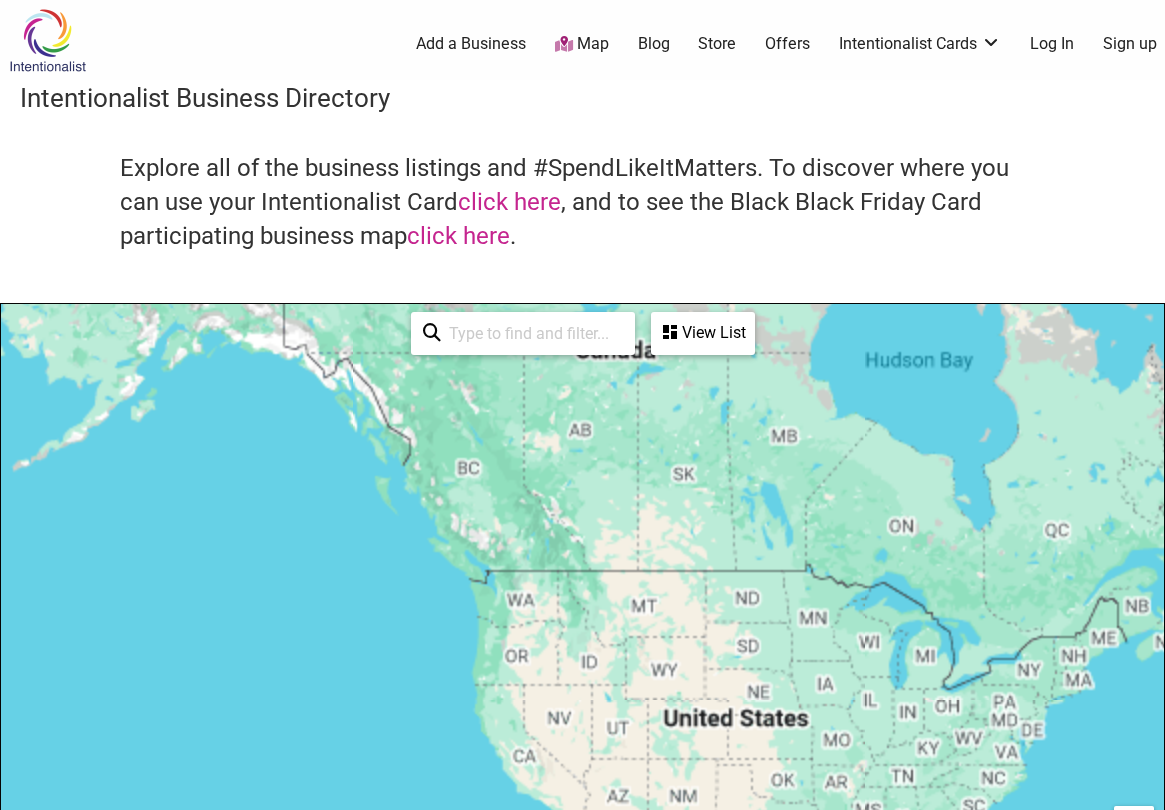 scroll, scrollTop: 500, scrollLeft: 0, axis: vertical 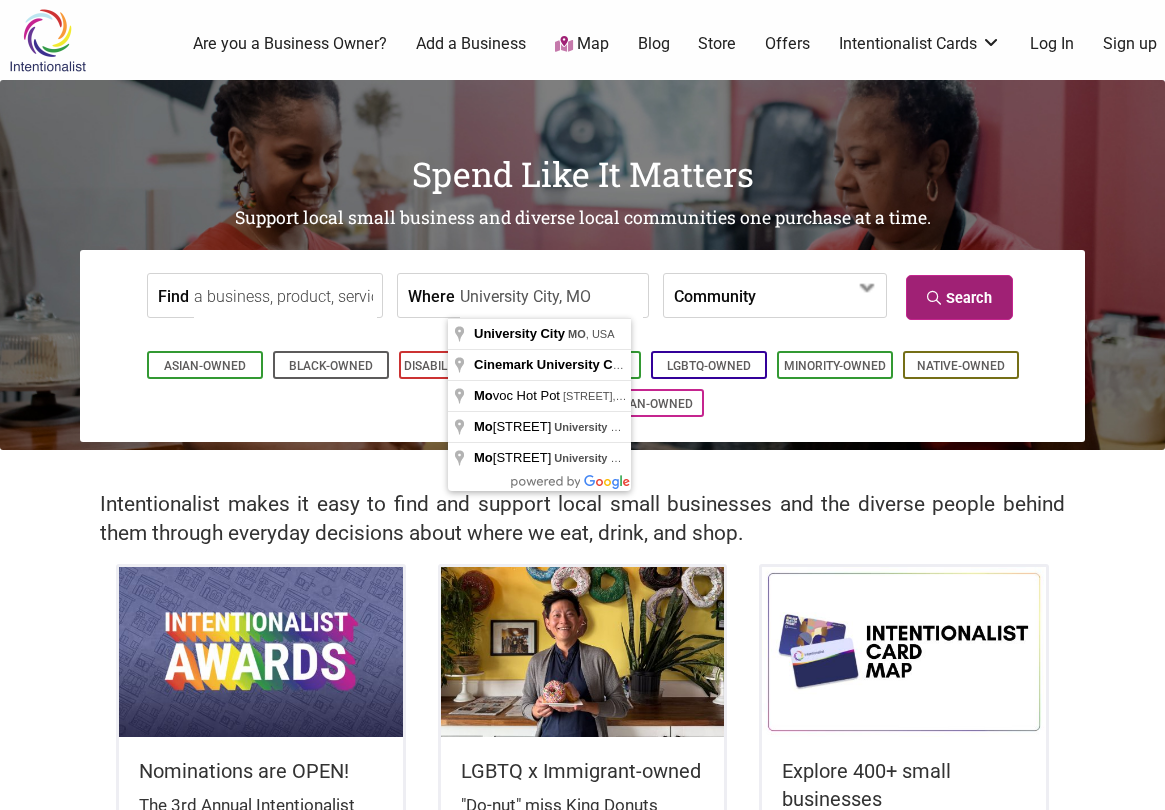 type on "University City, MO" 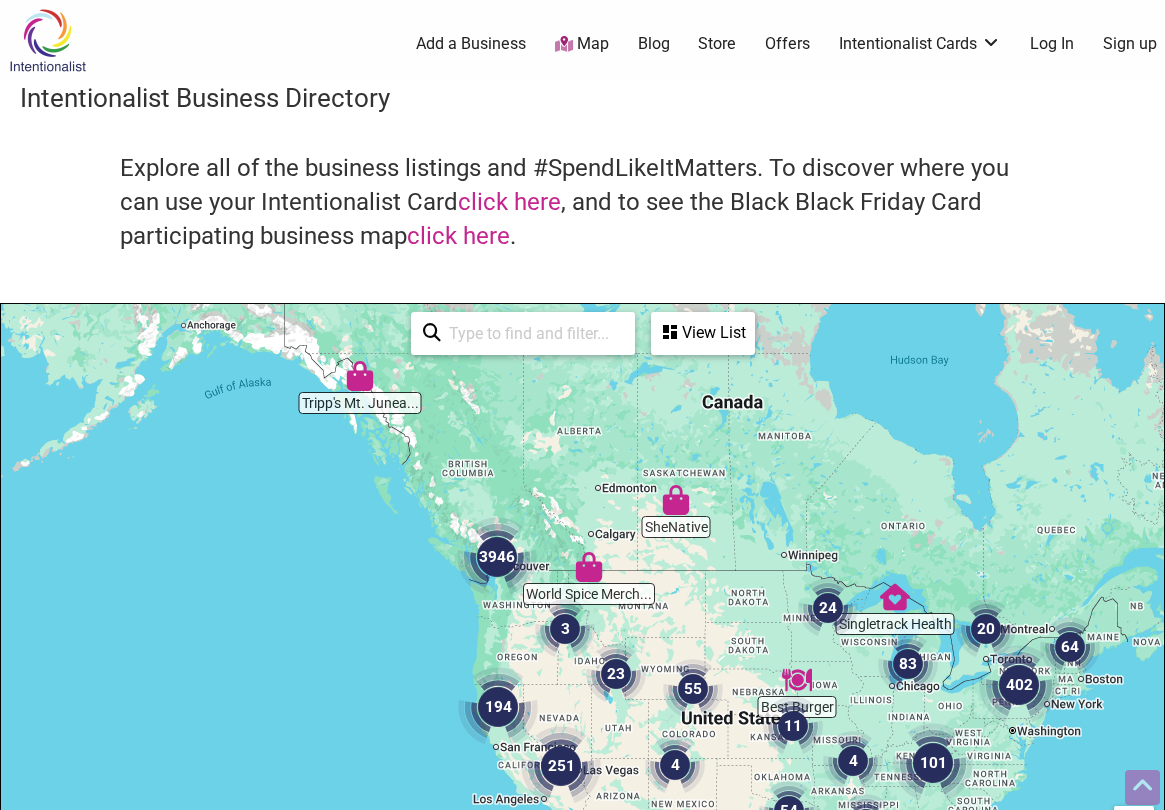 scroll, scrollTop: 500, scrollLeft: 0, axis: vertical 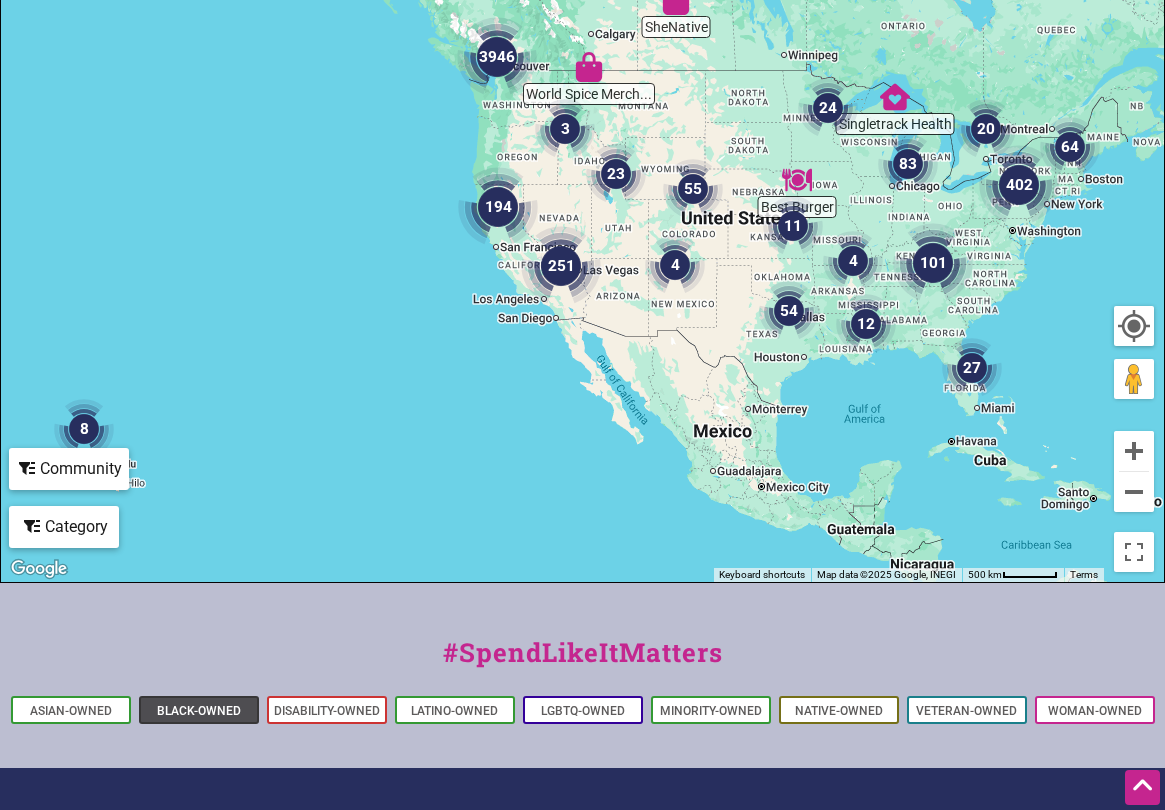 click on "Black-Owned" at bounding box center (199, 711) 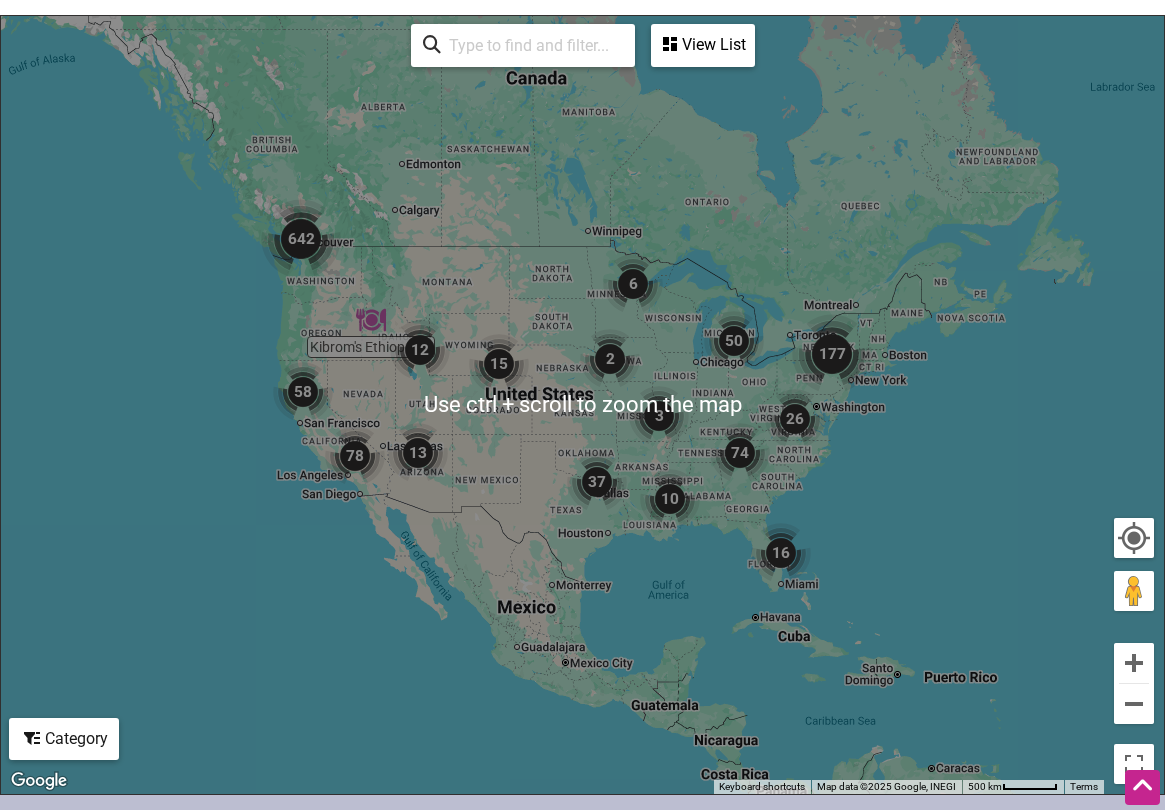 scroll, scrollTop: 961, scrollLeft: 0, axis: vertical 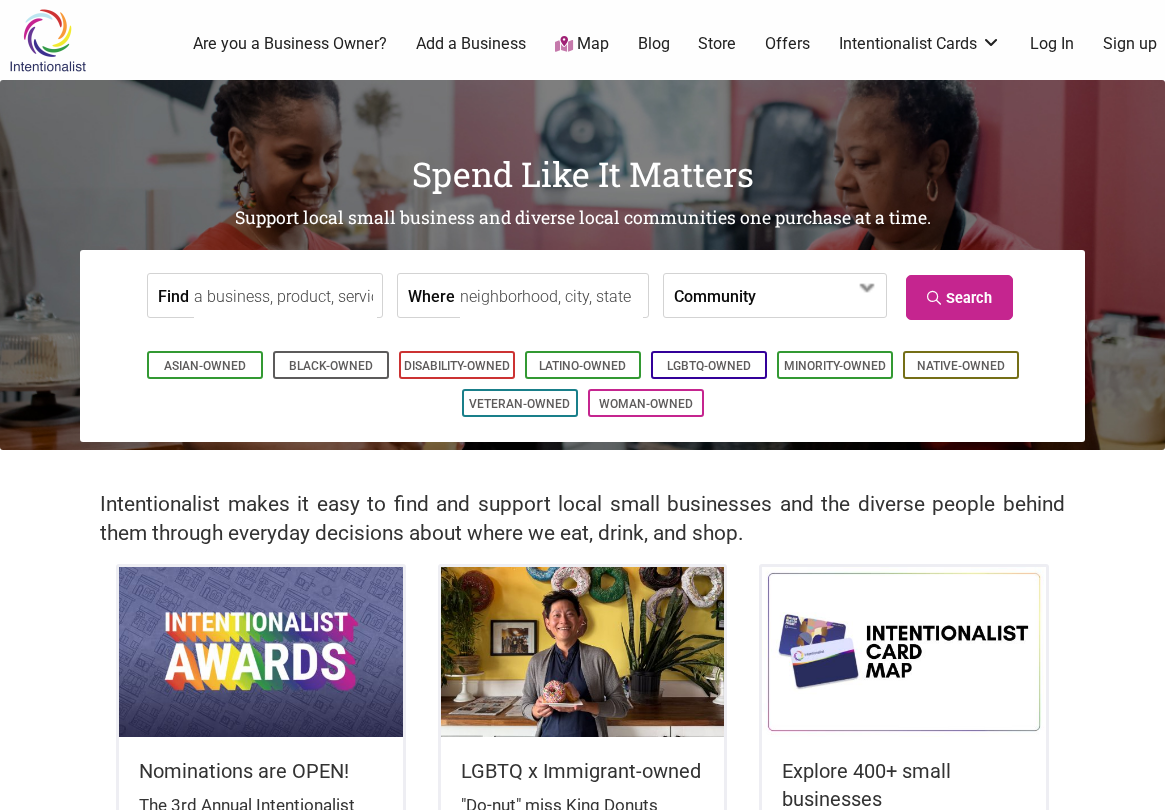 type on "King Donuts" 